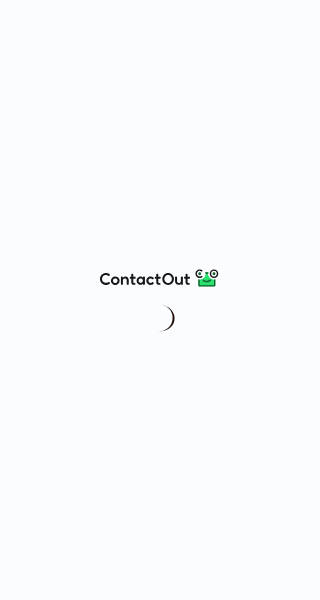 scroll, scrollTop: 0, scrollLeft: 0, axis: both 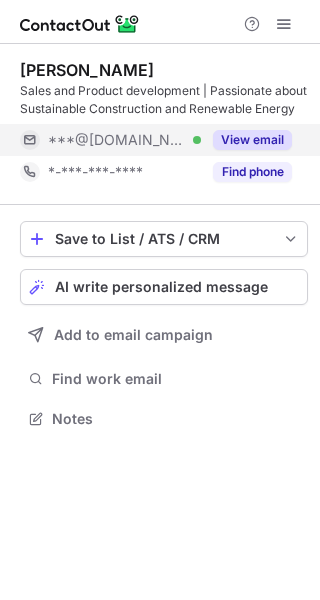click on "View email" at bounding box center (252, 140) 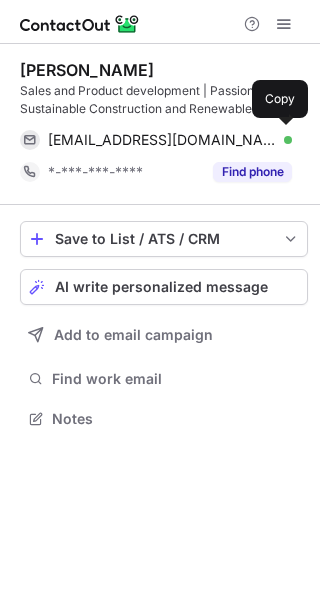 click on "marcosfloresp@gmail.com Verified" at bounding box center [170, 140] 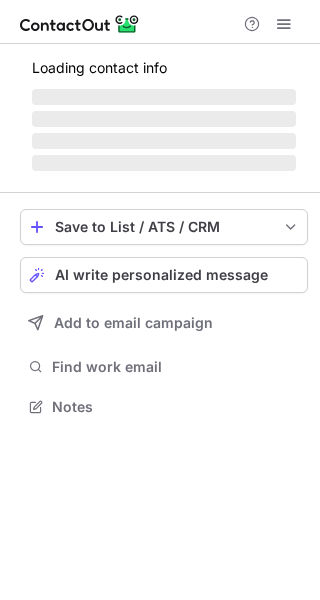 scroll, scrollTop: 0, scrollLeft: 0, axis: both 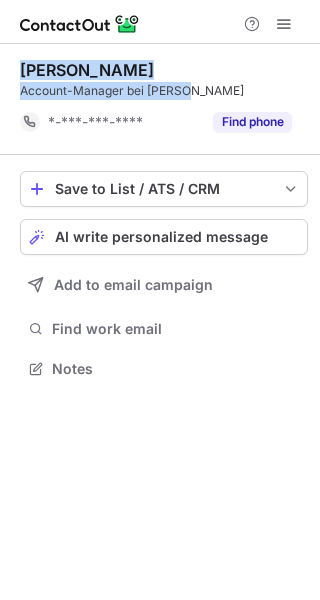 drag, startPoint x: 197, startPoint y: 87, endPoint x: 11, endPoint y: 71, distance: 186.6869 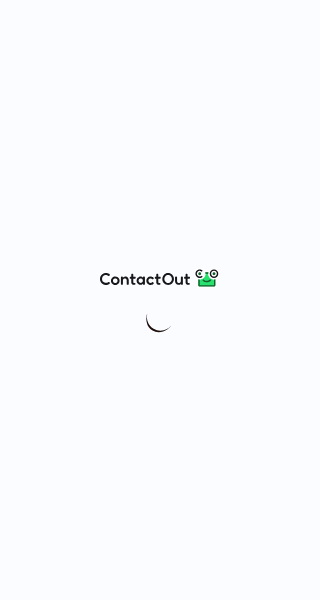 scroll, scrollTop: 0, scrollLeft: 0, axis: both 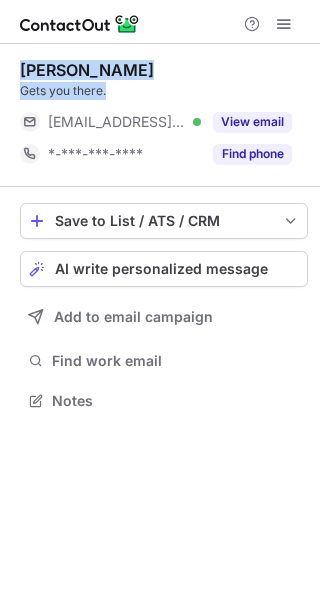 drag, startPoint x: 115, startPoint y: 81, endPoint x: 1, endPoint y: 69, distance: 114.62984 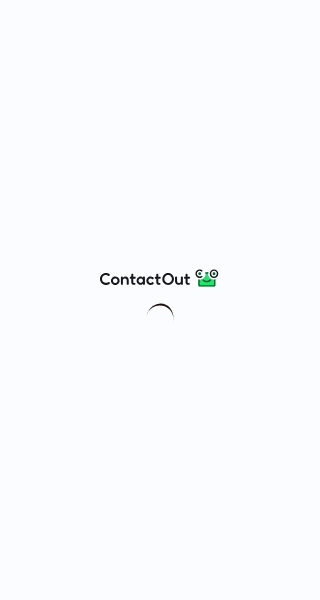 scroll, scrollTop: 0, scrollLeft: 0, axis: both 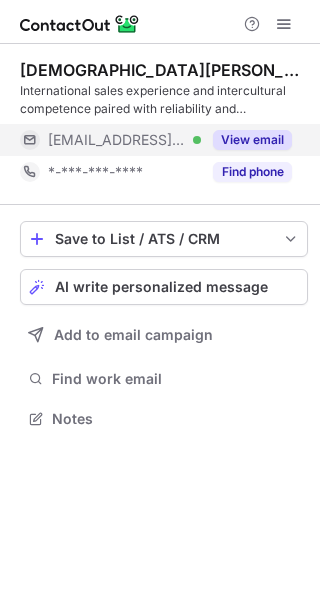 click on "View email" at bounding box center [252, 140] 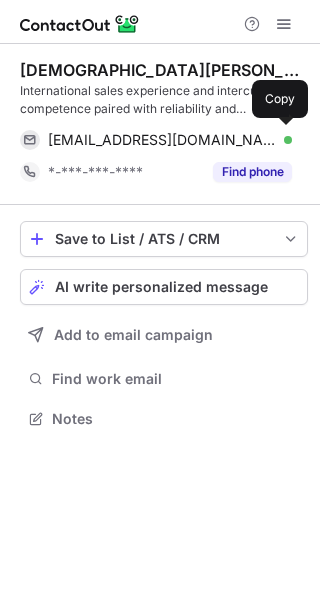 click on "cmarx@puris.de Verified" at bounding box center (170, 140) 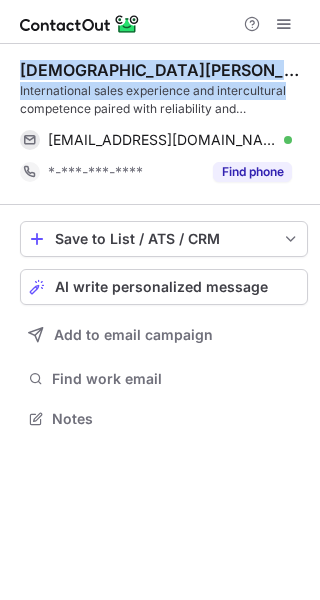 drag, startPoint x: 305, startPoint y: 89, endPoint x: 23, endPoint y: 67, distance: 282.85684 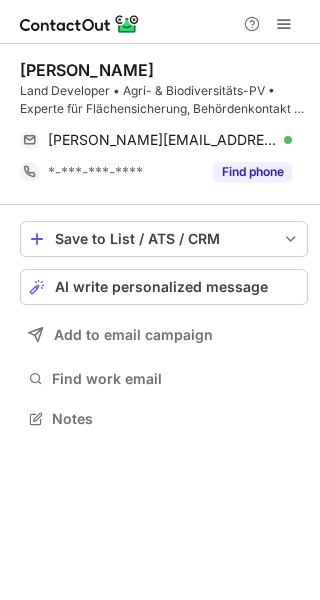 scroll, scrollTop: 0, scrollLeft: 0, axis: both 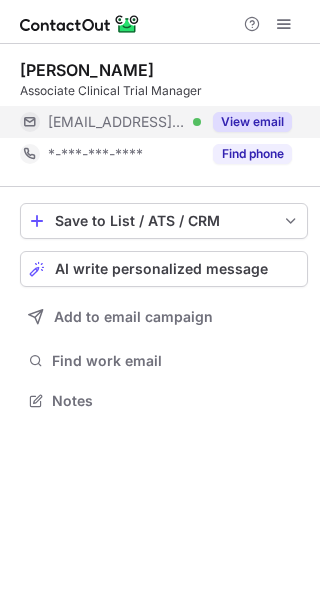 click on "View email" at bounding box center (252, 122) 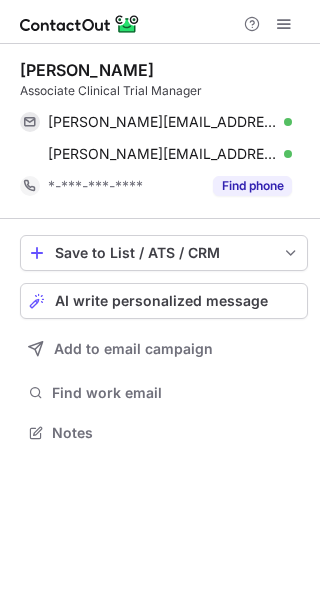 scroll, scrollTop: 10, scrollLeft: 10, axis: both 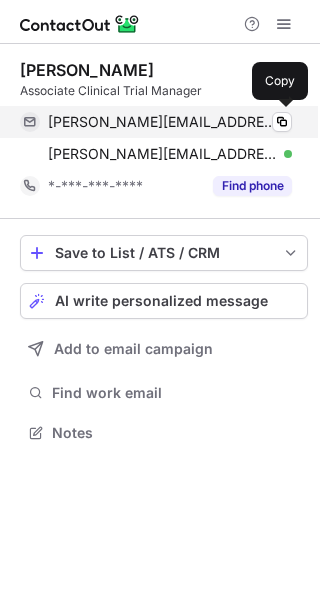 click on "z.wilkinson@medpace.com" at bounding box center [162, 122] 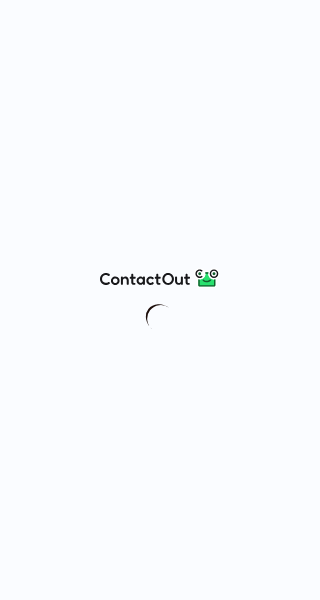 scroll, scrollTop: 0, scrollLeft: 0, axis: both 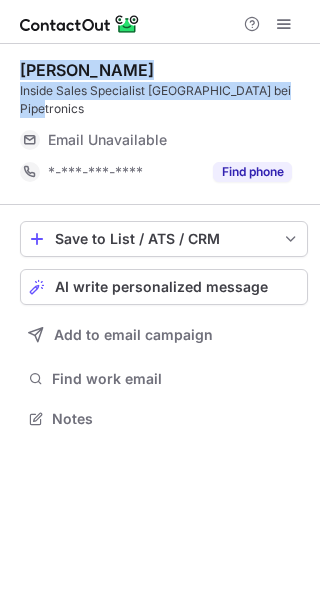 drag, startPoint x: 305, startPoint y: 90, endPoint x: 15, endPoint y: 69, distance: 290.75934 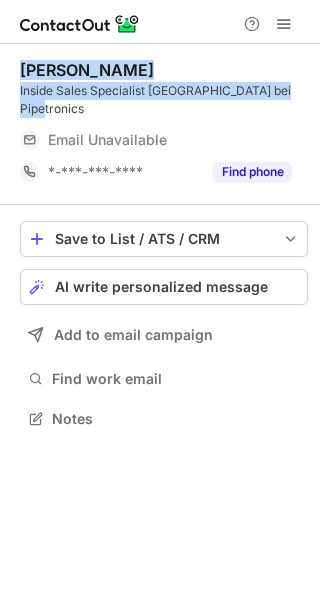 copy on "Hélène Kusber Inside Sales Specialist Frankreich bei Pipetronics" 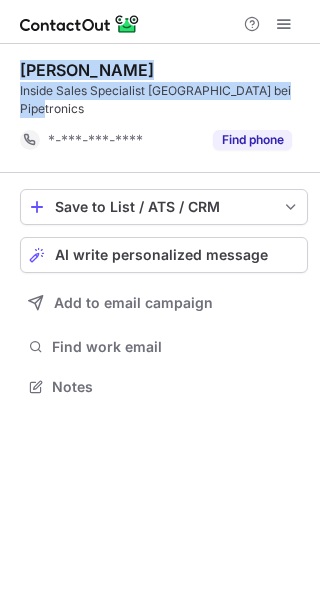 scroll, scrollTop: 354, scrollLeft: 320, axis: both 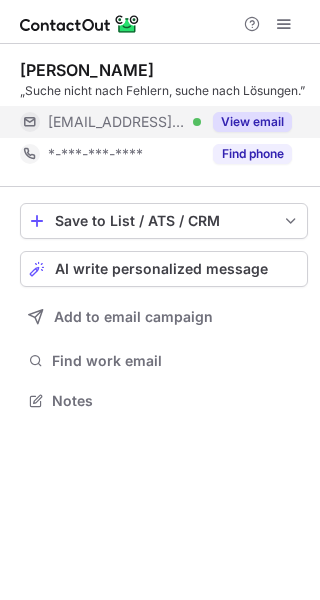 click on "View email" at bounding box center (252, 122) 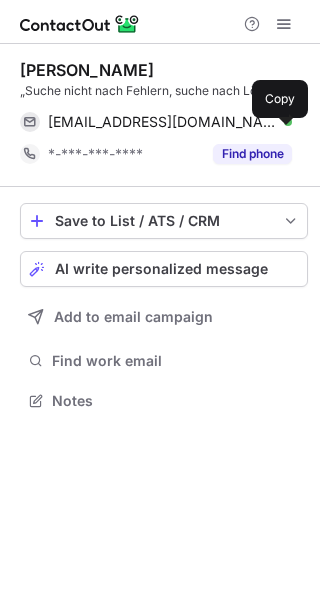 click on "sinja.joneleit@css.de Verified" at bounding box center [170, 122] 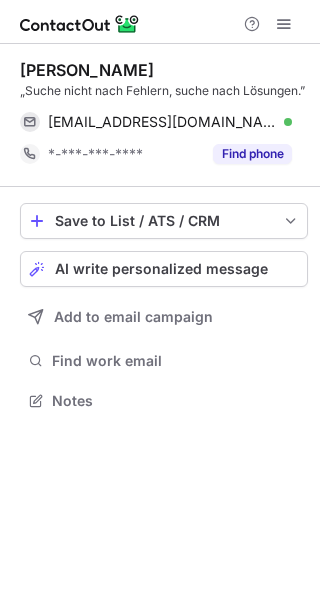 click on "sinja.joneleit@css.de Verified" at bounding box center (170, 122) 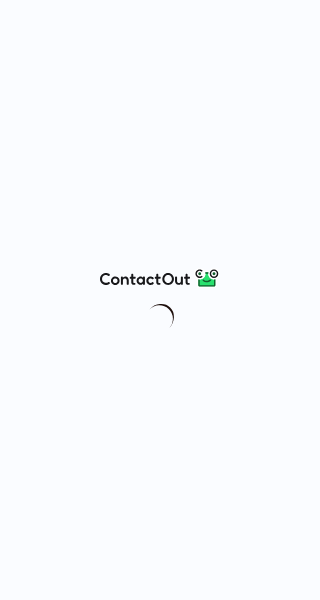 scroll, scrollTop: 0, scrollLeft: 0, axis: both 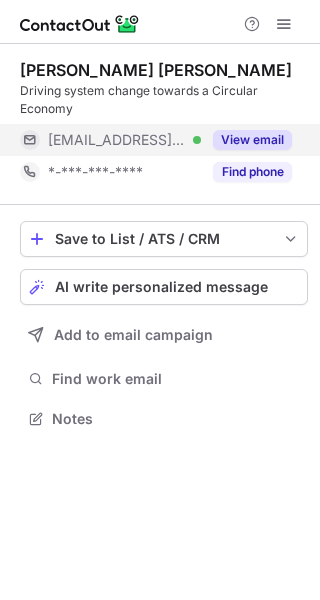 click on "View email" at bounding box center (252, 140) 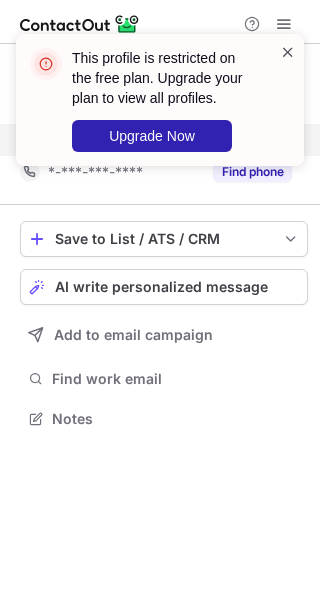click at bounding box center (288, 52) 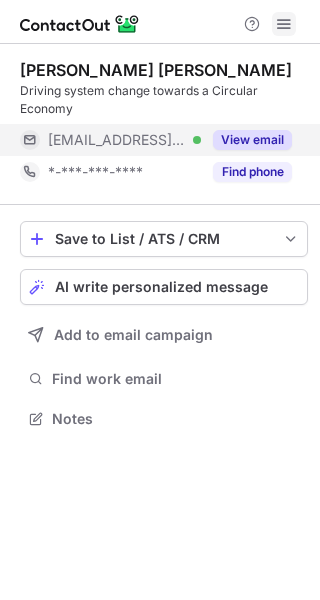 click at bounding box center [284, 24] 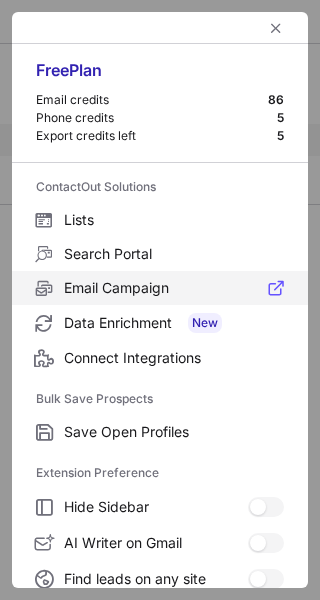 scroll, scrollTop: 306, scrollLeft: 0, axis: vertical 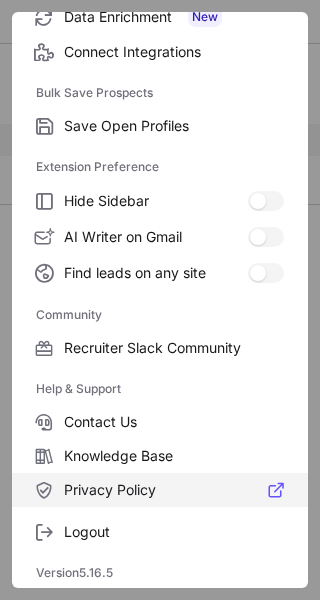 click on "Privacy Policy" at bounding box center (174, 490) 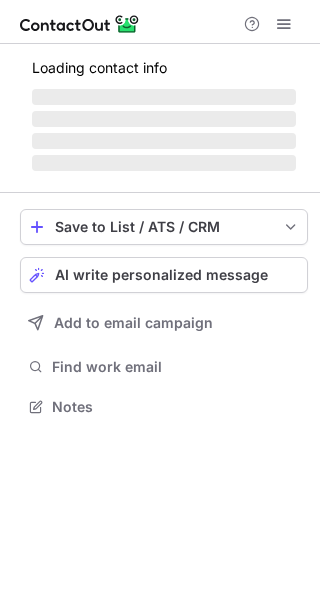 scroll, scrollTop: 0, scrollLeft: 0, axis: both 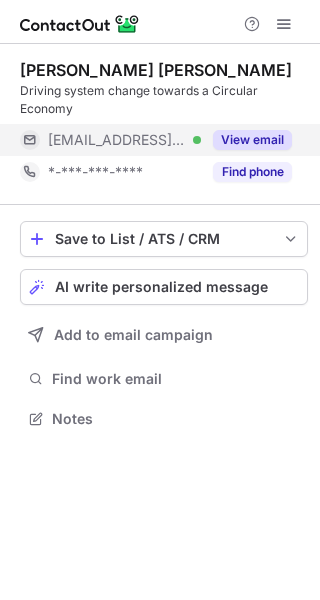 click on "View email" at bounding box center [252, 140] 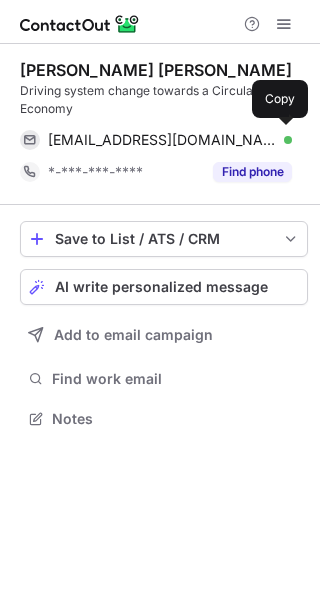 click on "[EMAIL_ADDRESS][DOMAIN_NAME] Verified" at bounding box center [170, 140] 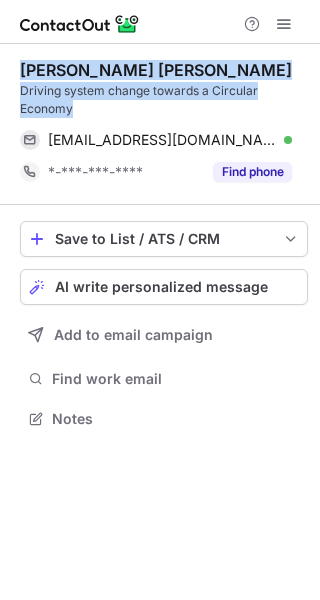 drag, startPoint x: 86, startPoint y: 107, endPoint x: 17, endPoint y: 77, distance: 75.23962 